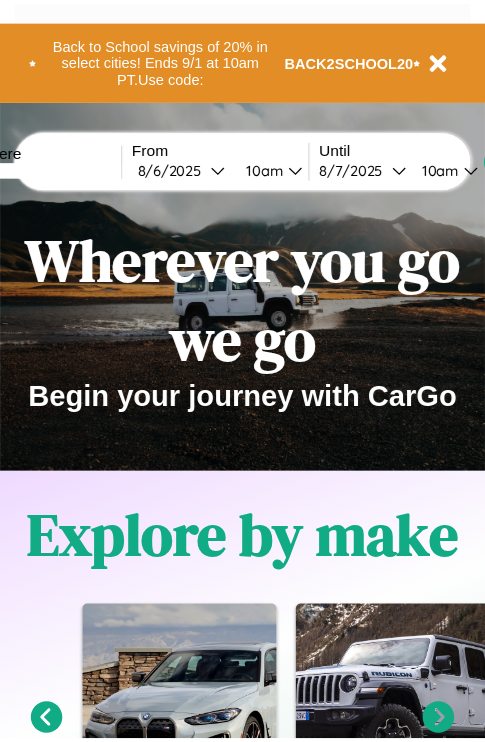 scroll, scrollTop: 0, scrollLeft: 0, axis: both 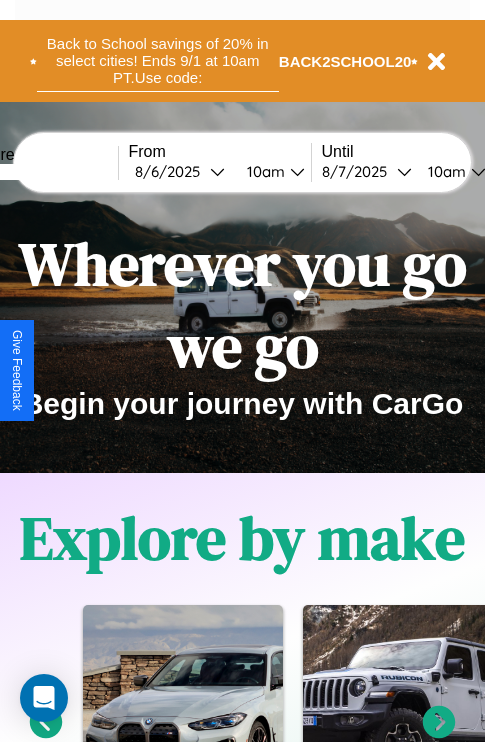click on "Back to School savings of 20% in select cities! Ends 9/1 at 10am PT.  Use code:" at bounding box center (158, 61) 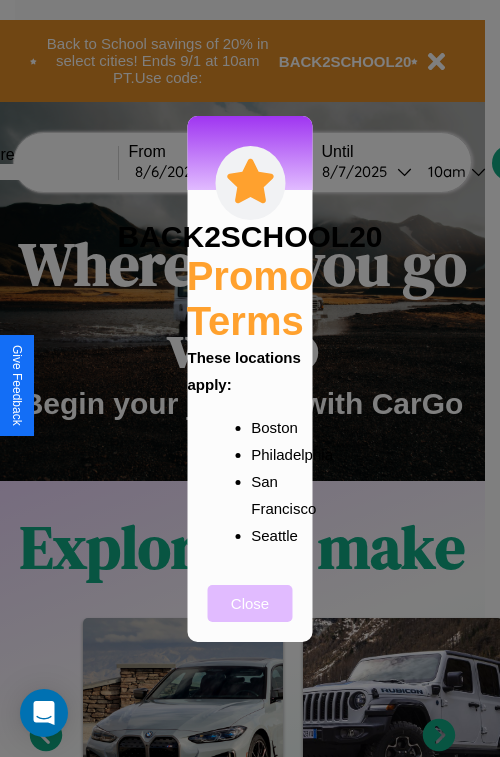 click on "Close" at bounding box center (250, 603) 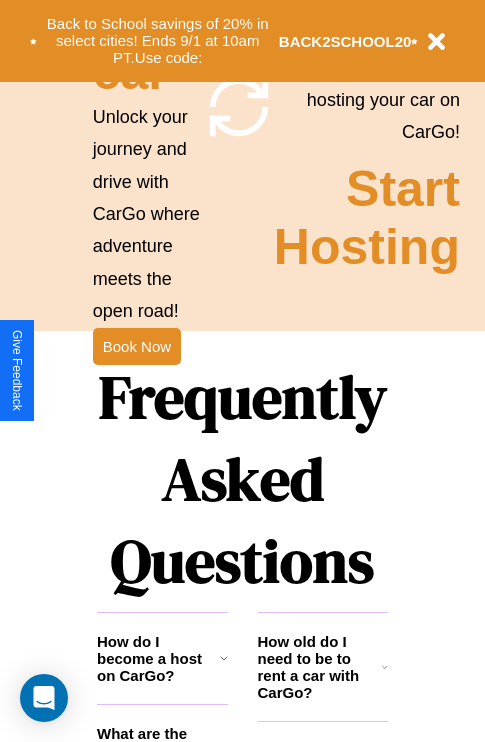 scroll, scrollTop: 1947, scrollLeft: 0, axis: vertical 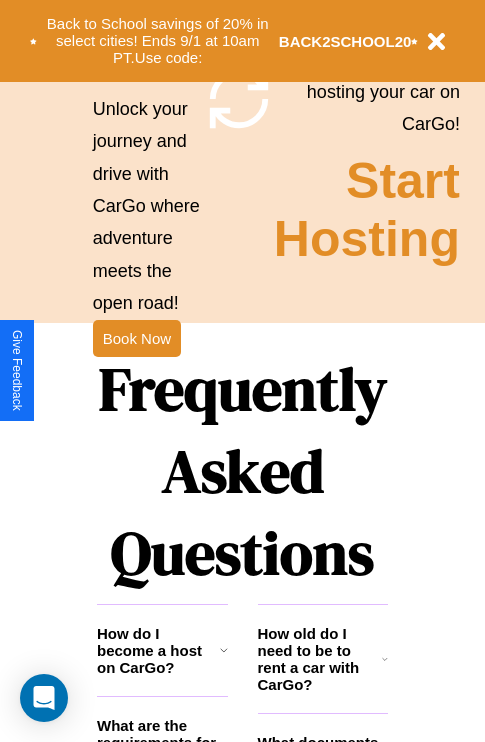 click on "Frequently Asked Questions" at bounding box center (242, 471) 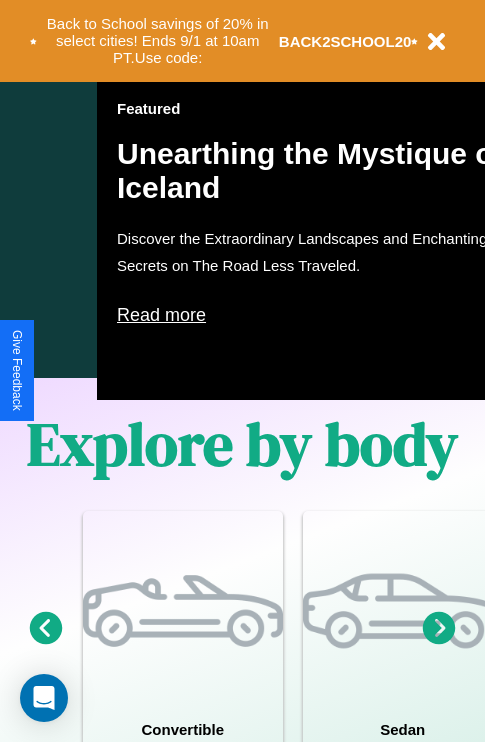 scroll, scrollTop: 0, scrollLeft: 0, axis: both 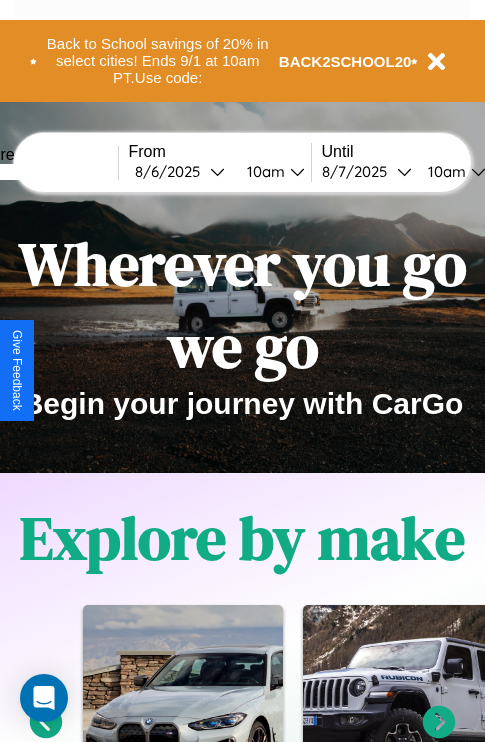 click at bounding box center (43, 172) 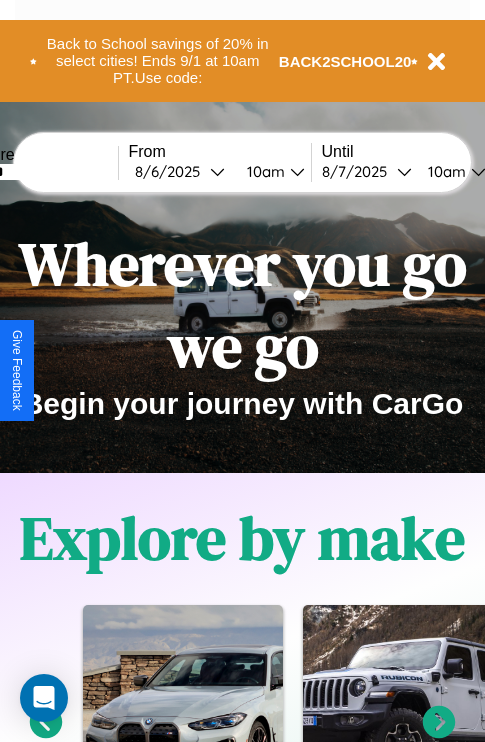 type on "******" 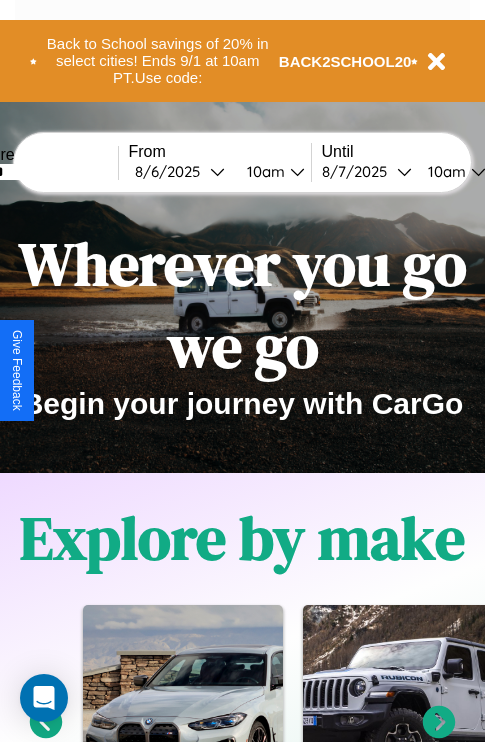 click on "[DATE]" at bounding box center (172, 171) 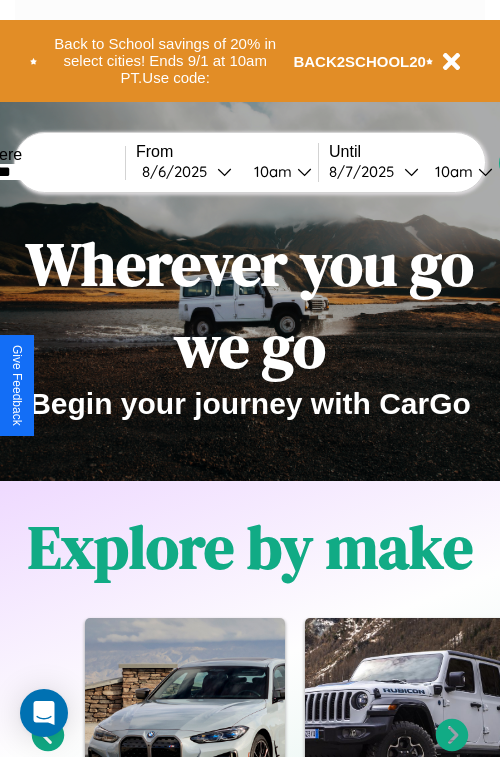 select on "*" 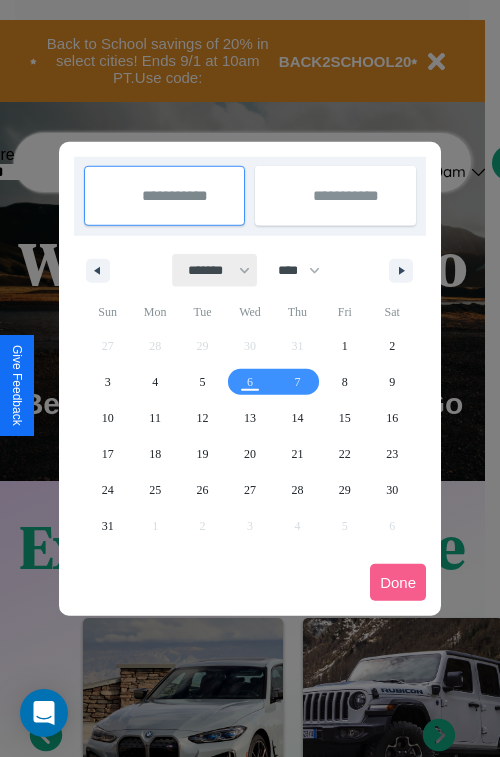 click on "******* ******** ***** ***** *** **** **** ****** ********* ******* ******** ********" at bounding box center [215, 270] 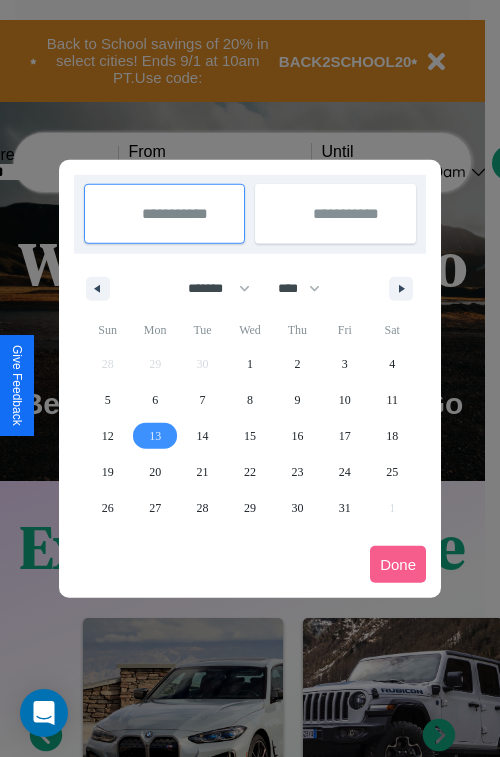 click on "13" at bounding box center (155, 436) 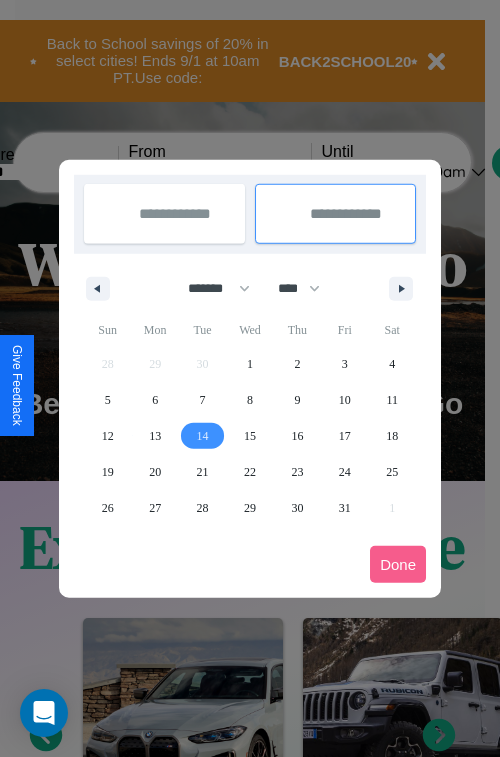 click on "14" at bounding box center (203, 436) 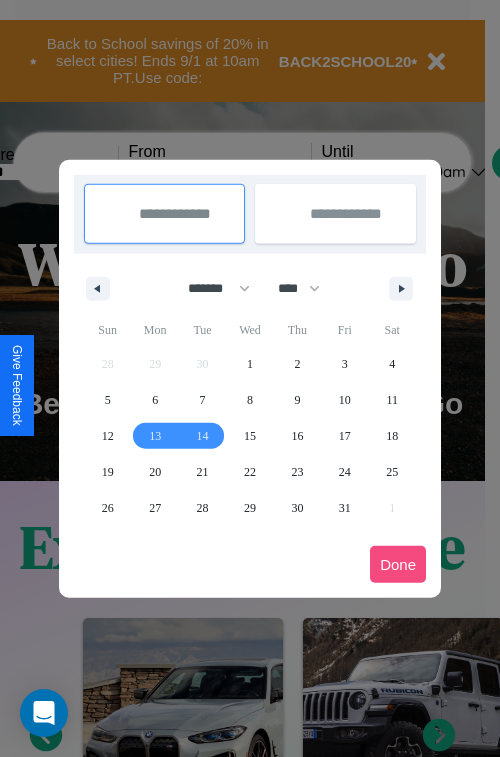 click on "Done" at bounding box center (398, 564) 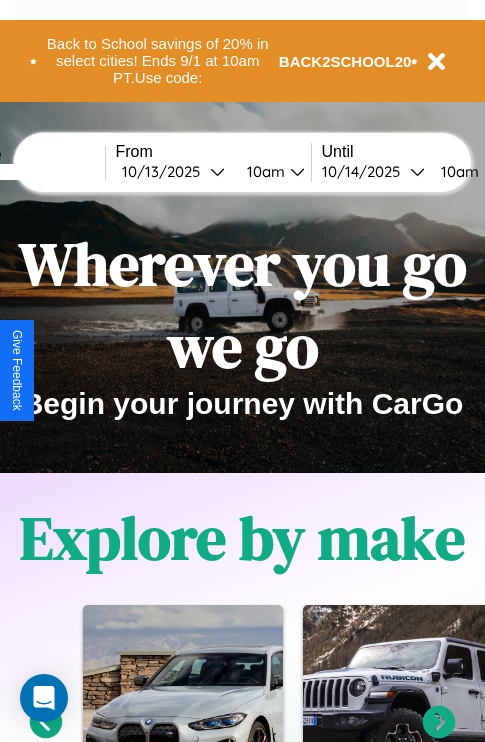 click on "10am" at bounding box center [263, 171] 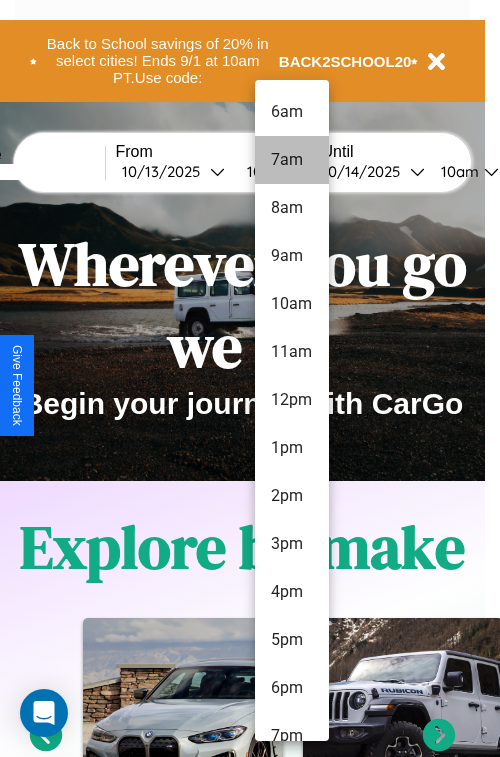 click on "7am" at bounding box center [292, 160] 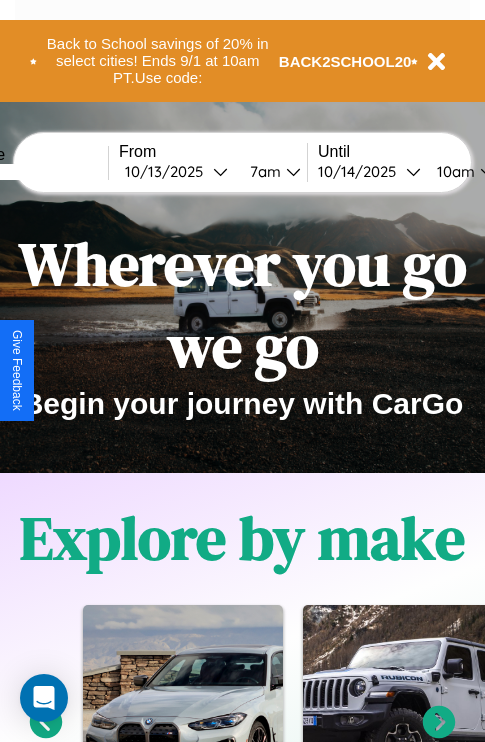 scroll, scrollTop: 0, scrollLeft: 77, axis: horizontal 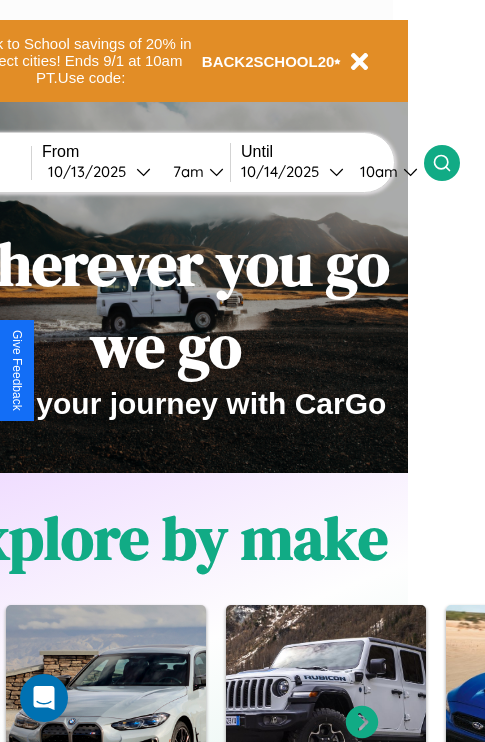 click 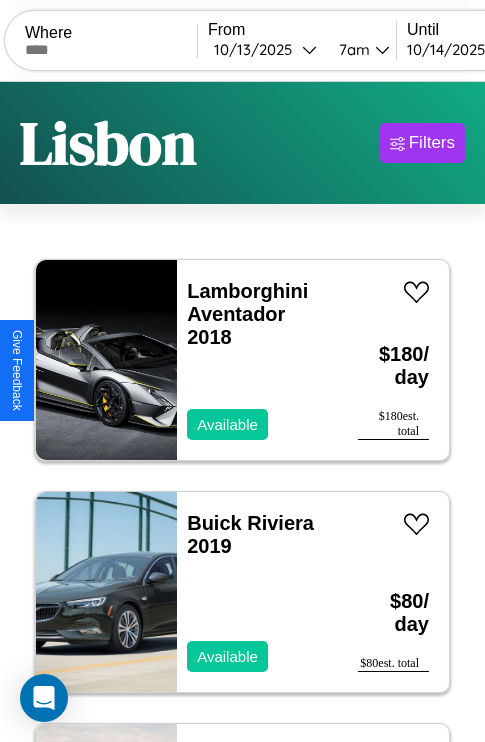 scroll, scrollTop: 95, scrollLeft: 0, axis: vertical 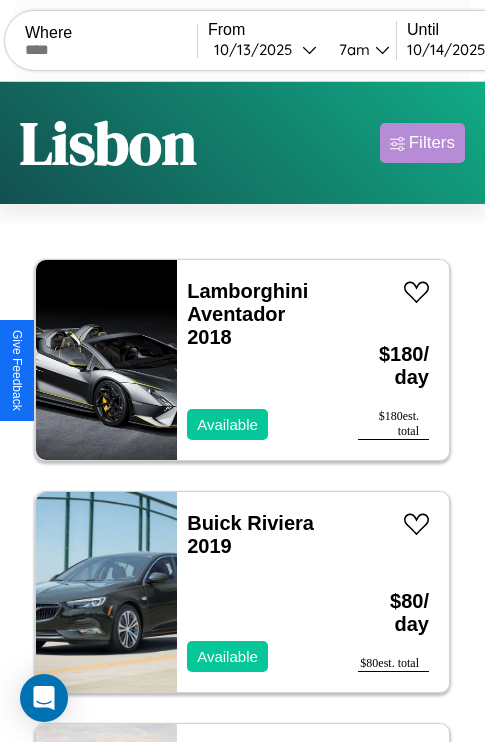 click on "Filters" at bounding box center (432, 143) 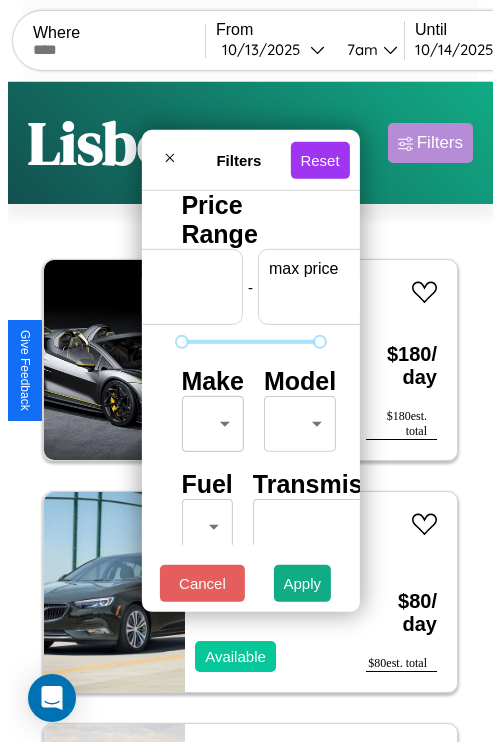 scroll, scrollTop: 0, scrollLeft: 124, axis: horizontal 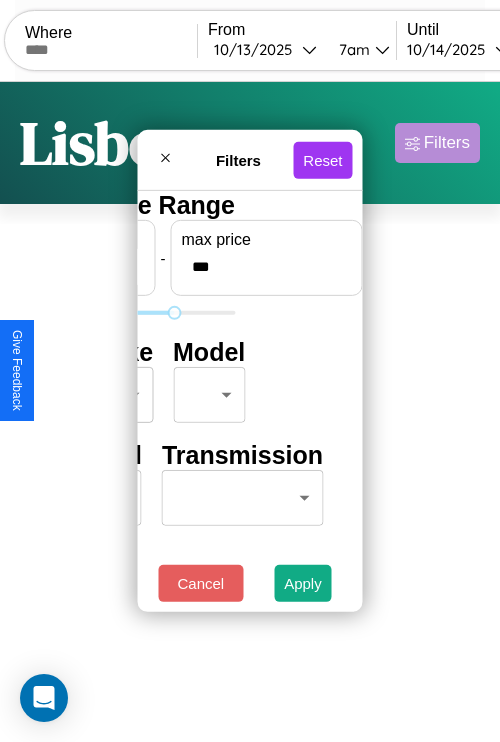 type on "***" 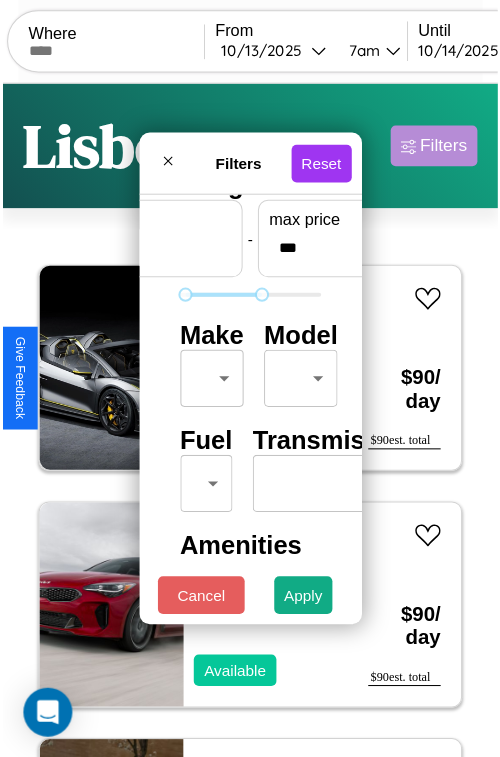 scroll, scrollTop: 59, scrollLeft: 0, axis: vertical 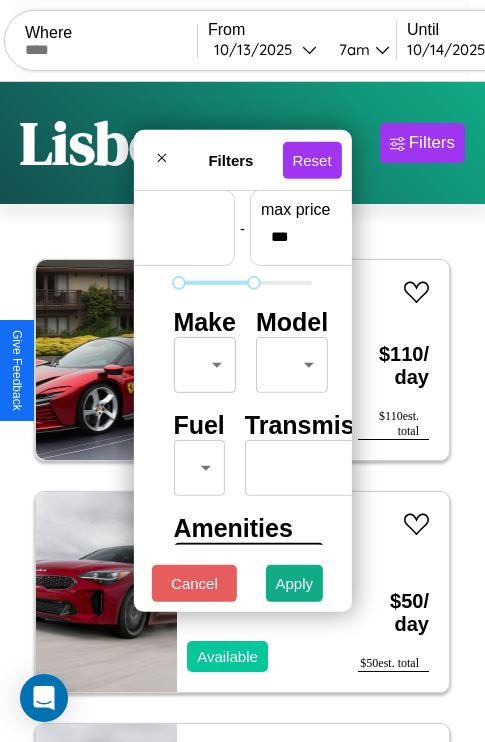 type on "**" 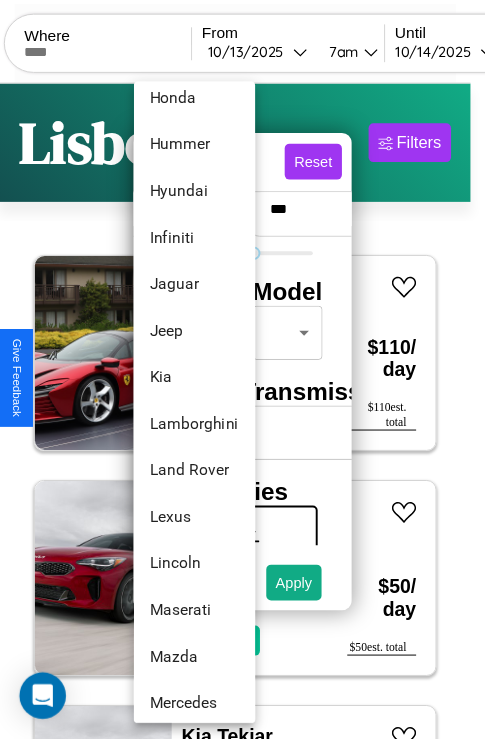 scroll, scrollTop: 806, scrollLeft: 0, axis: vertical 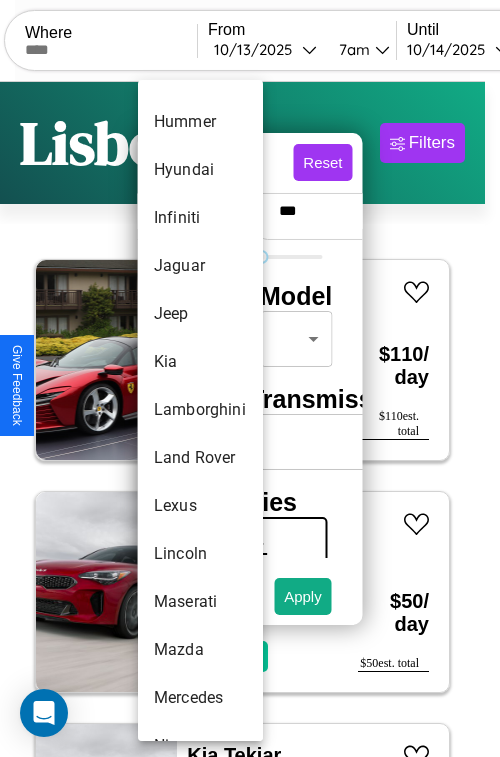 click on "Lamborghini" at bounding box center [200, 410] 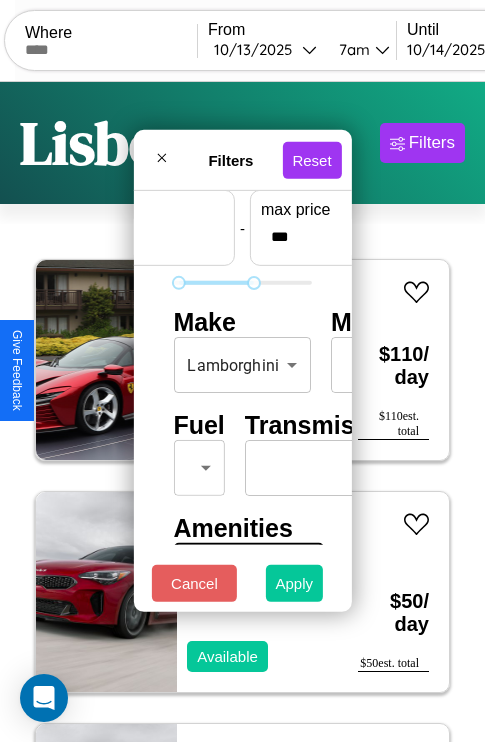 click on "Apply" at bounding box center (295, 583) 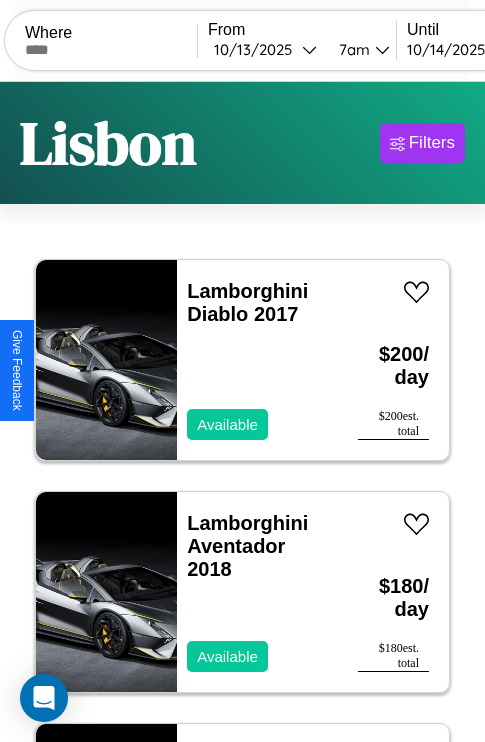 scroll, scrollTop: 79, scrollLeft: 0, axis: vertical 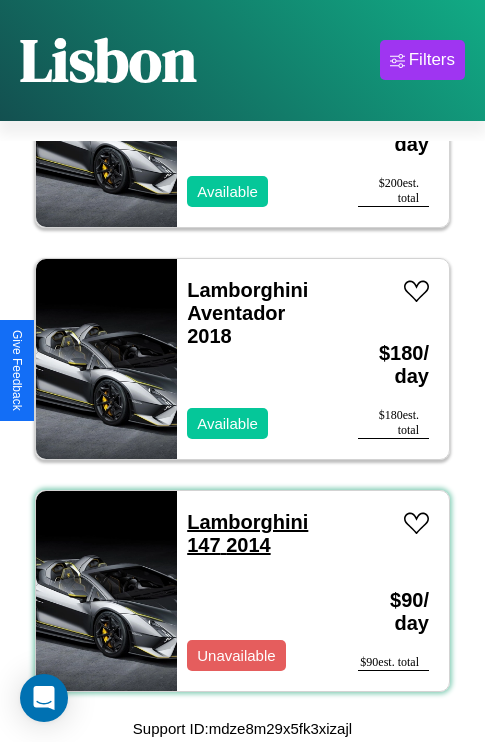 click on "Lamborghini   147   2014" at bounding box center [247, 533] 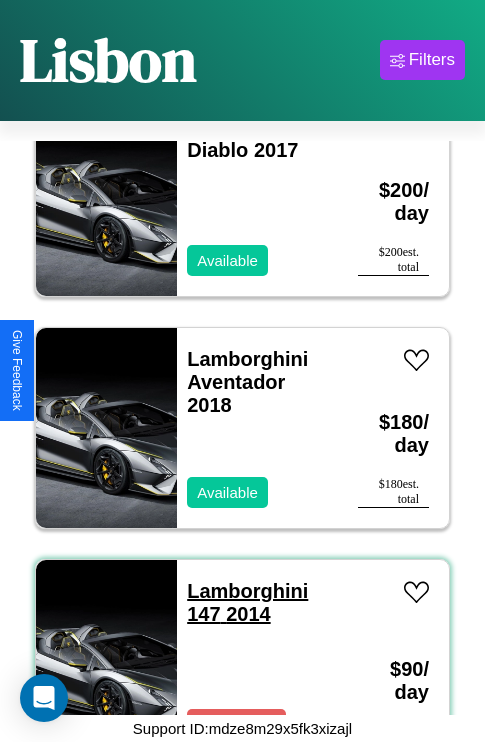 scroll, scrollTop: 75, scrollLeft: 0, axis: vertical 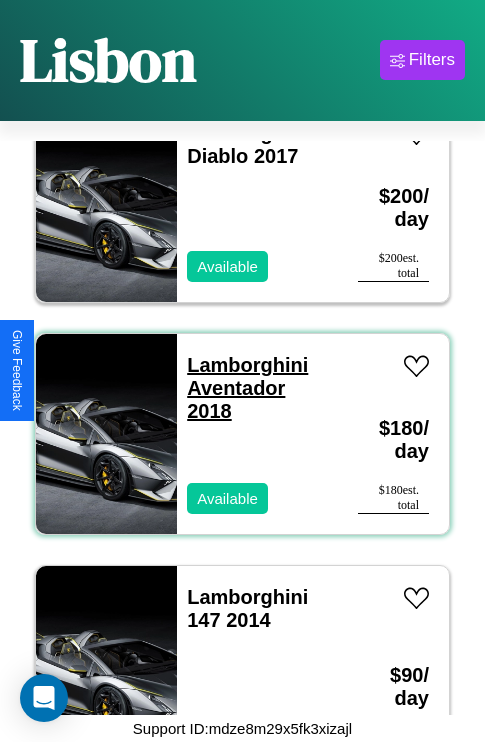 click on "Lamborghini   Aventador   2018" at bounding box center [247, 388] 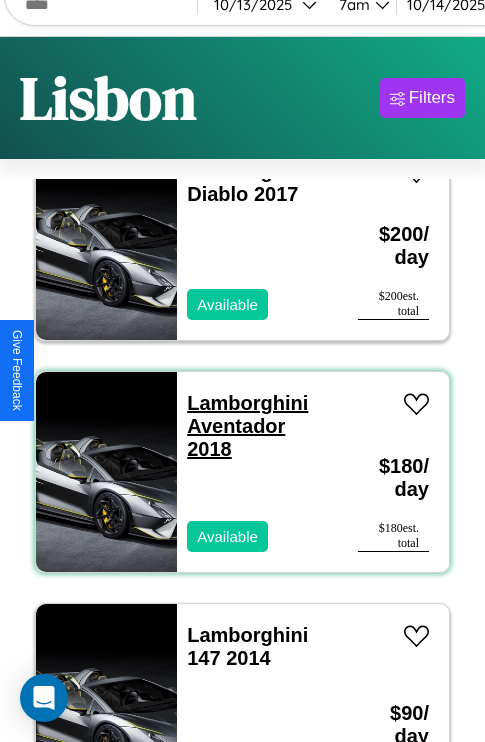 scroll, scrollTop: 0, scrollLeft: 0, axis: both 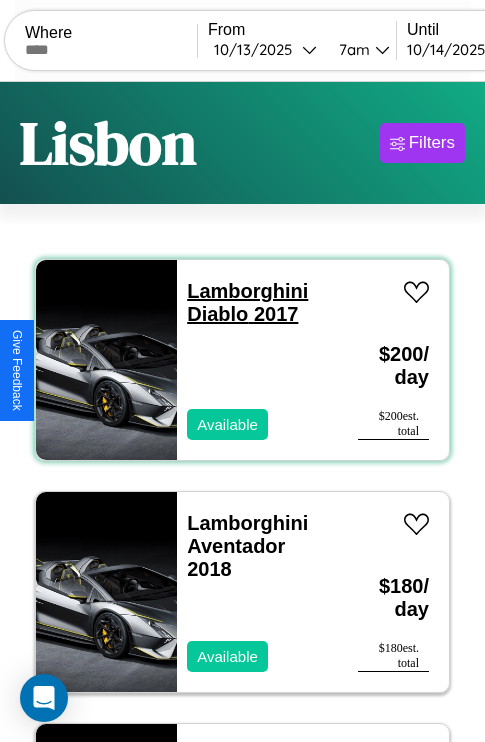 click on "Lamborghini   Diablo   2017" at bounding box center [247, 302] 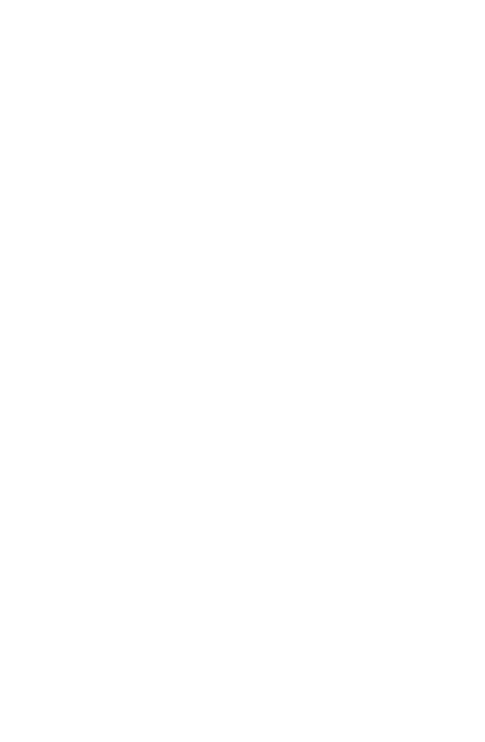 scroll, scrollTop: 0, scrollLeft: 0, axis: both 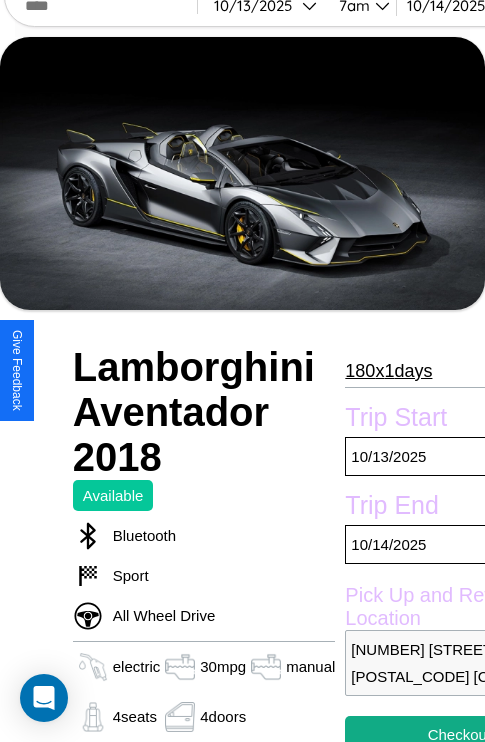 click on "180  x  1  days" at bounding box center [388, 371] 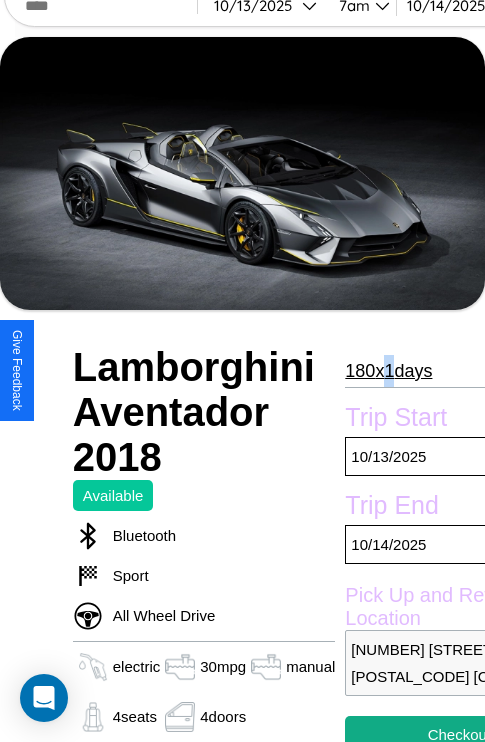 click on "180  x  1  days" at bounding box center (388, 371) 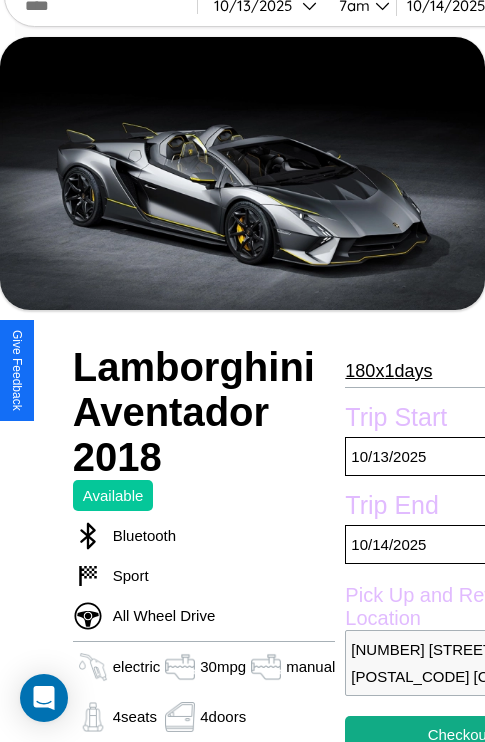 click on "180  x  1  days" at bounding box center [388, 371] 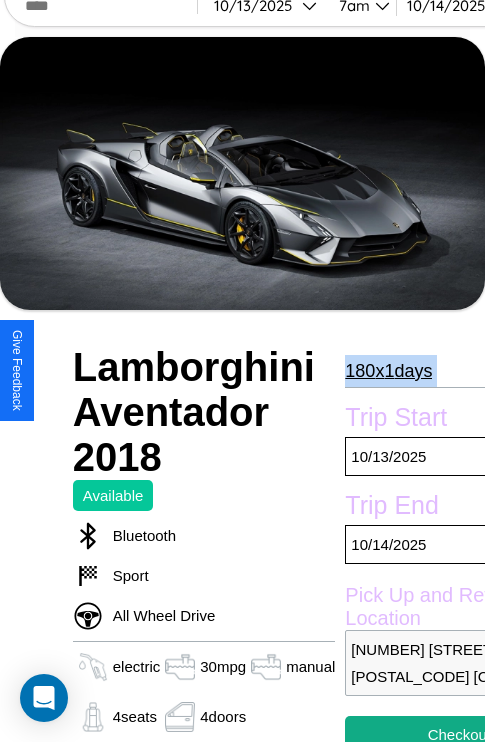 click on "180  x  1  days" at bounding box center (388, 371) 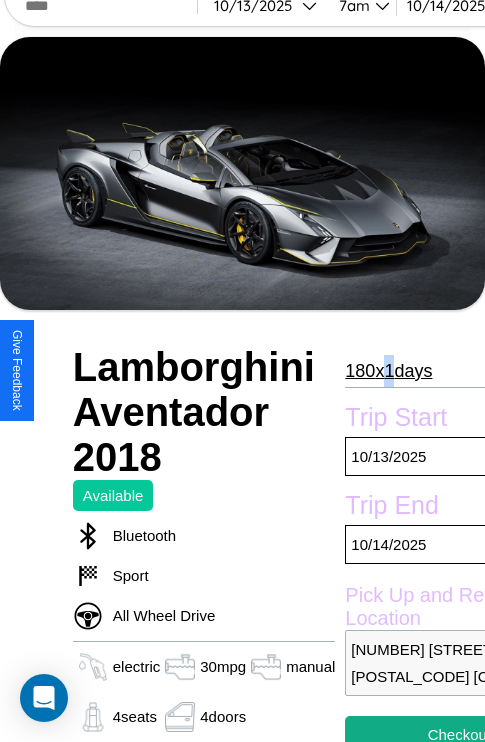 click on "180  x  1  days" at bounding box center [388, 371] 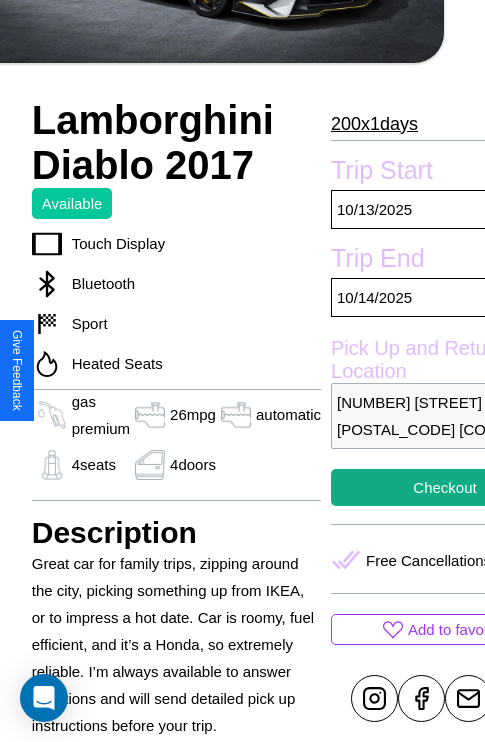 scroll, scrollTop: 619, scrollLeft: 87, axis: both 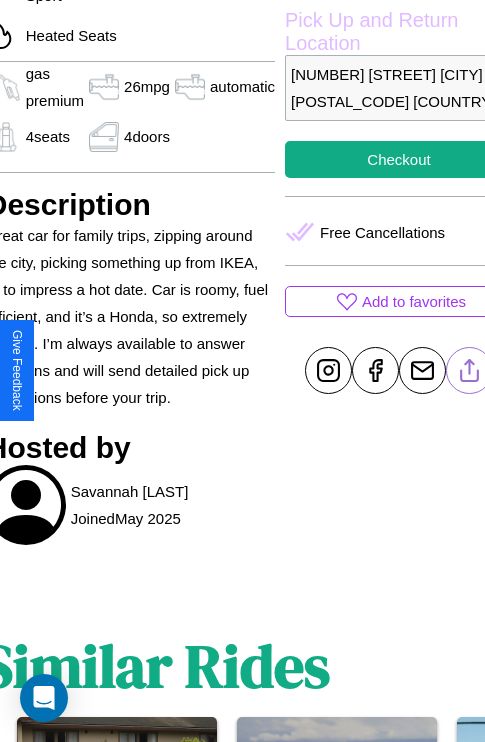 click 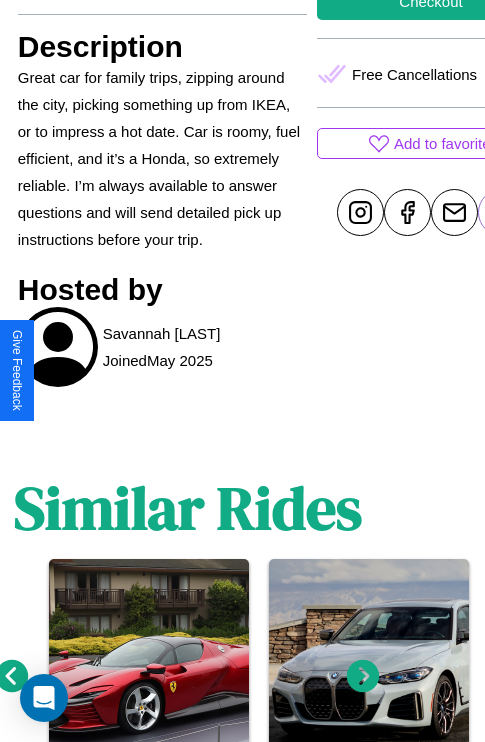 scroll, scrollTop: 898, scrollLeft: 30, axis: both 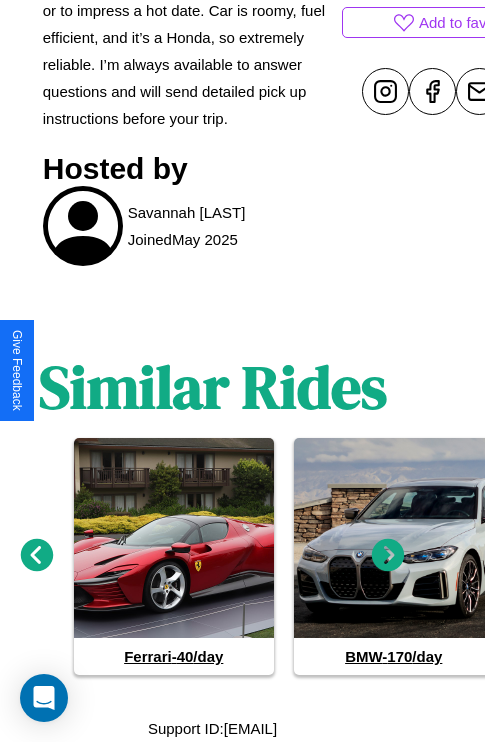click 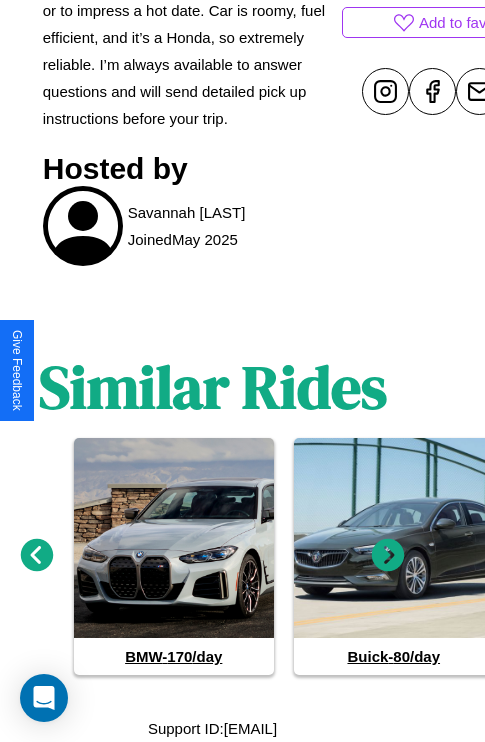 click 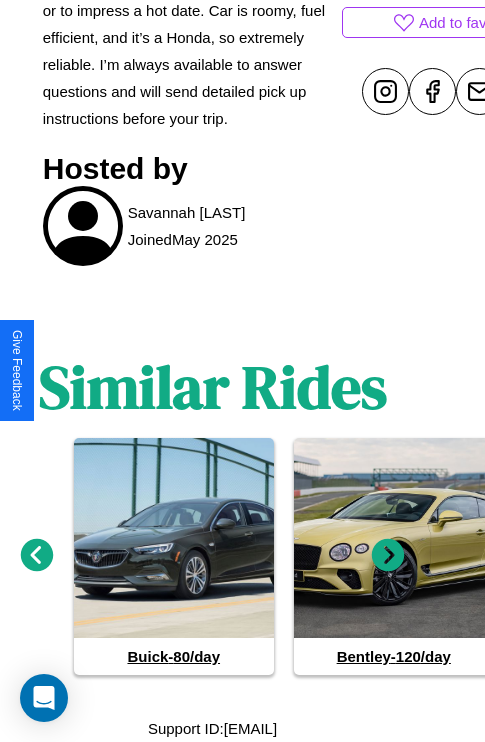 click 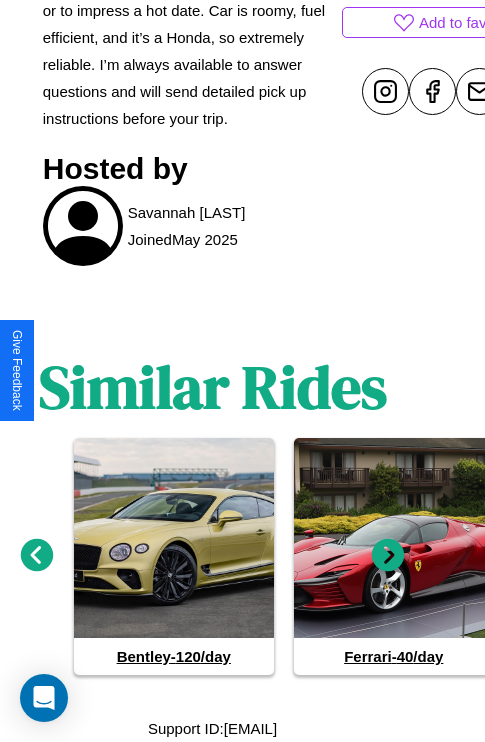 click 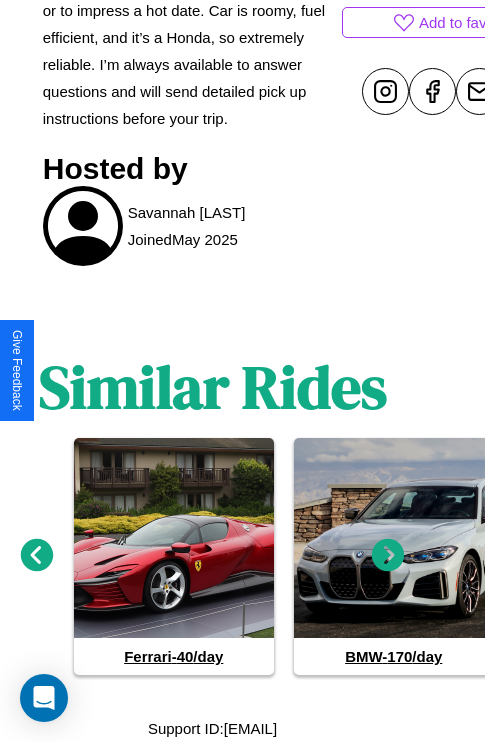 click 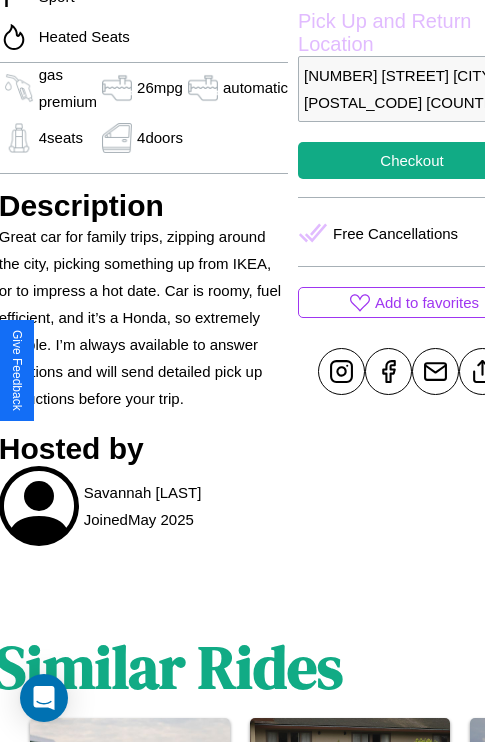 scroll, scrollTop: 408, scrollLeft: 107, axis: both 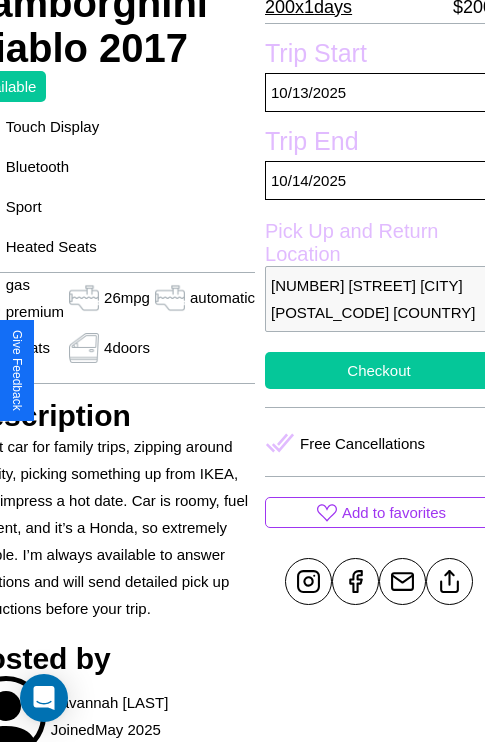 click on "Checkout" at bounding box center (379, 370) 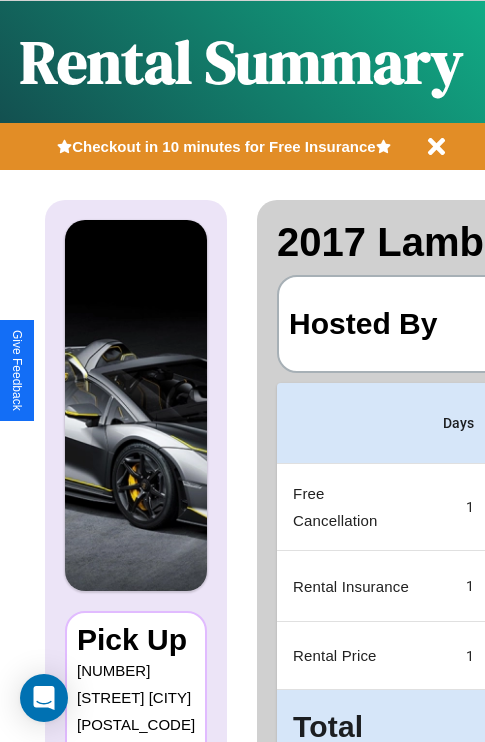 scroll, scrollTop: 0, scrollLeft: 383, axis: horizontal 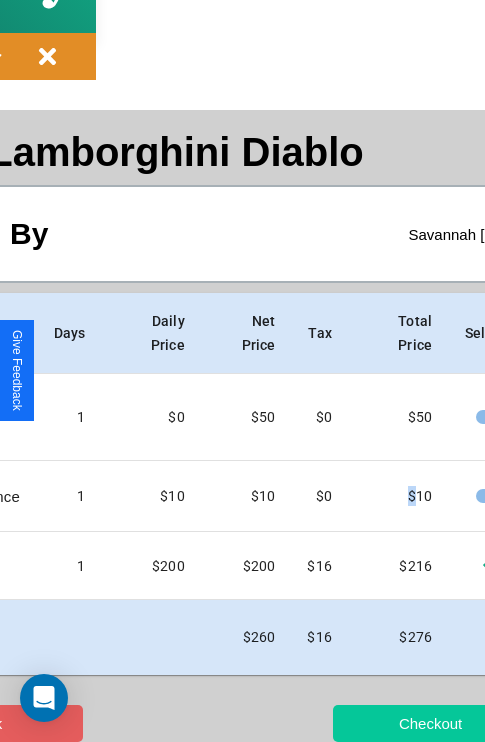 click on "Checkout" at bounding box center [430, 723] 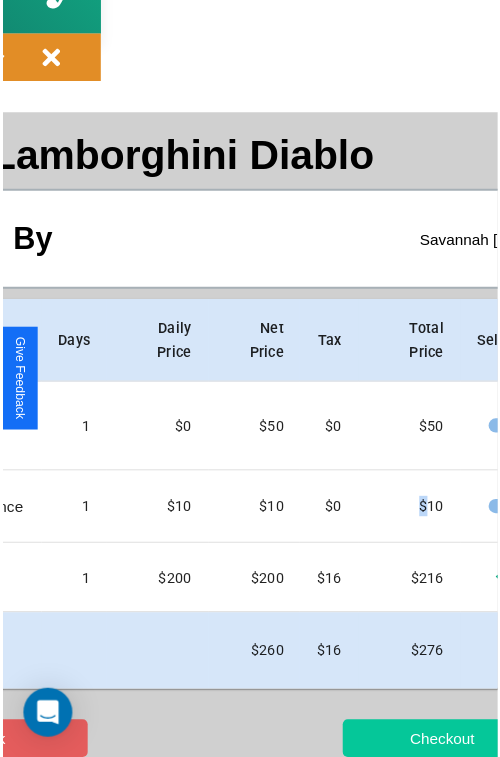 scroll, scrollTop: 0, scrollLeft: 0, axis: both 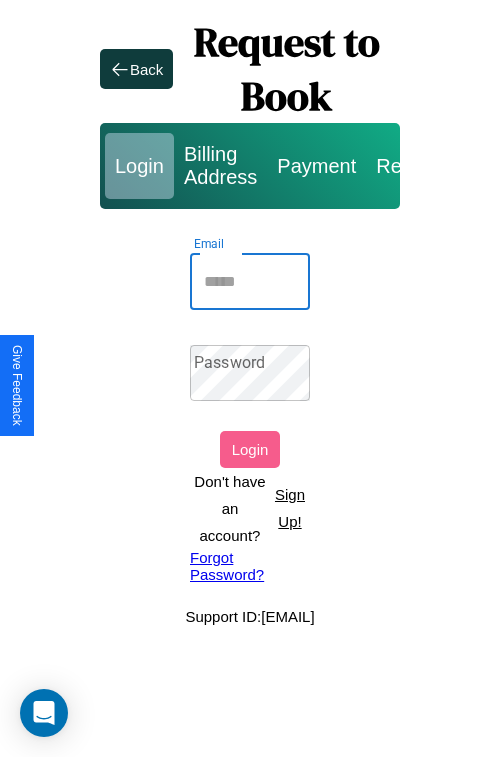 click on "Email" at bounding box center (250, 282) 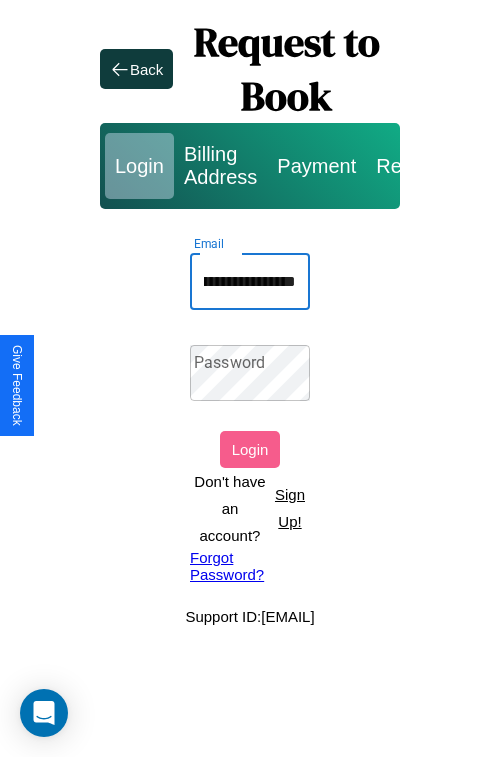 scroll, scrollTop: 0, scrollLeft: 103, axis: horizontal 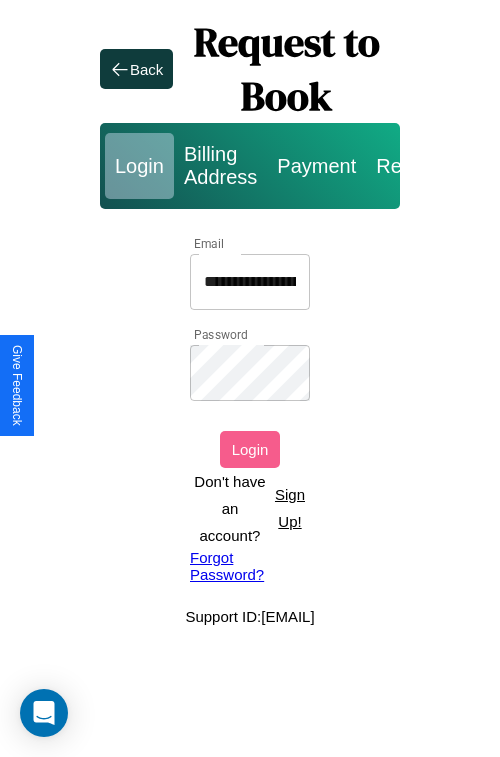 click on "Login" at bounding box center [250, 449] 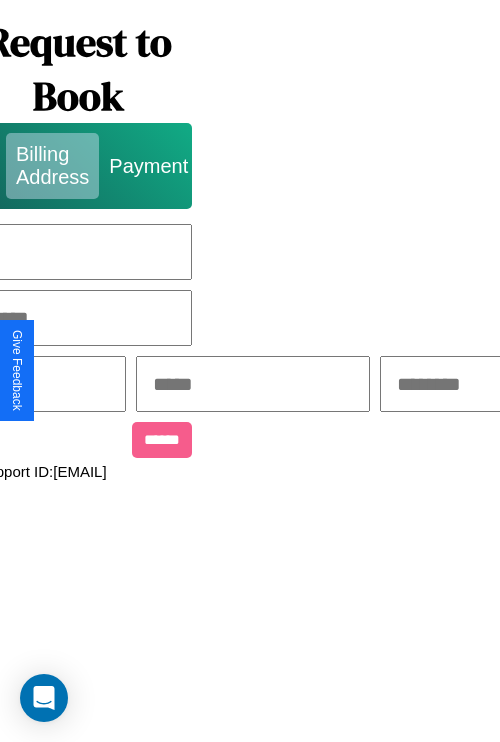 scroll, scrollTop: 0, scrollLeft: 517, axis: horizontal 